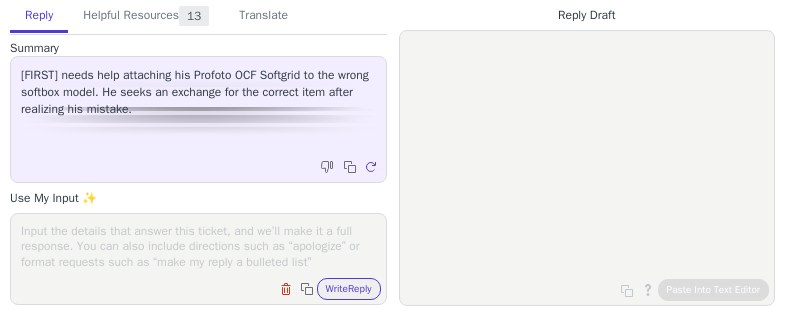 scroll, scrollTop: 0, scrollLeft: 0, axis: both 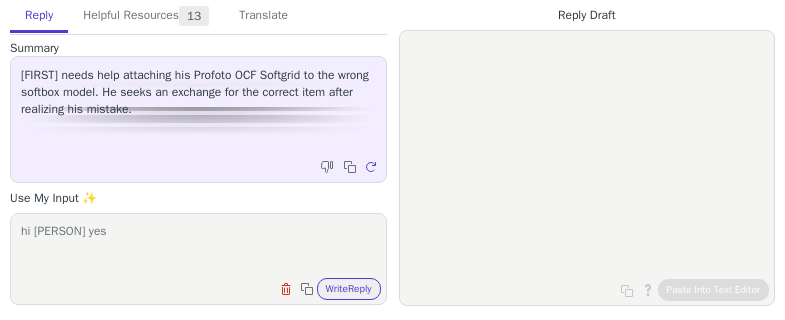 paste on "Profoto Softgrid 3' Octa" 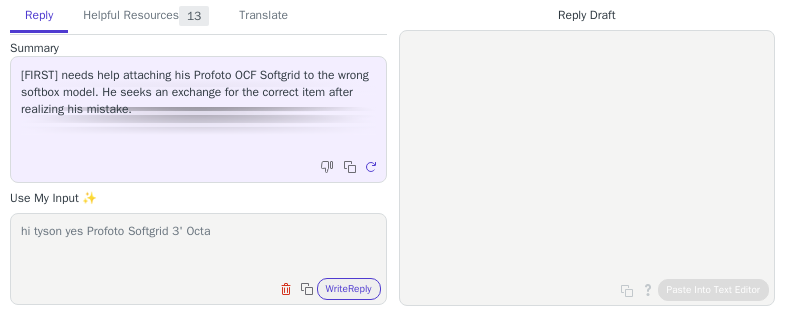 click on "hi tyson yes Profoto Softgrid 3' Octa" at bounding box center (198, 246) 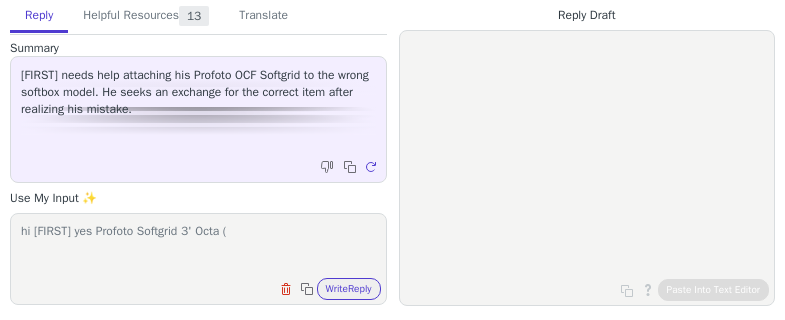 paste on "GC40-201601" 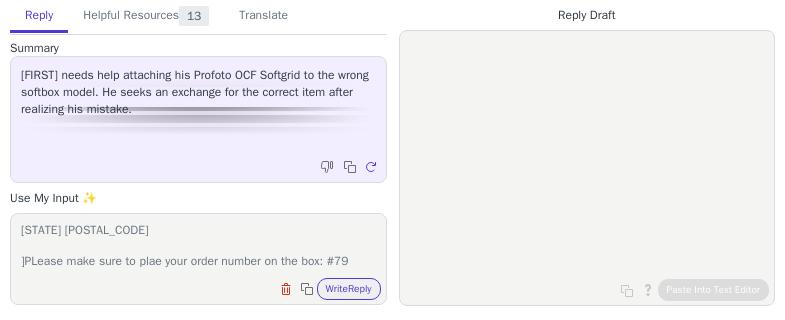 scroll, scrollTop: 139, scrollLeft: 0, axis: vertical 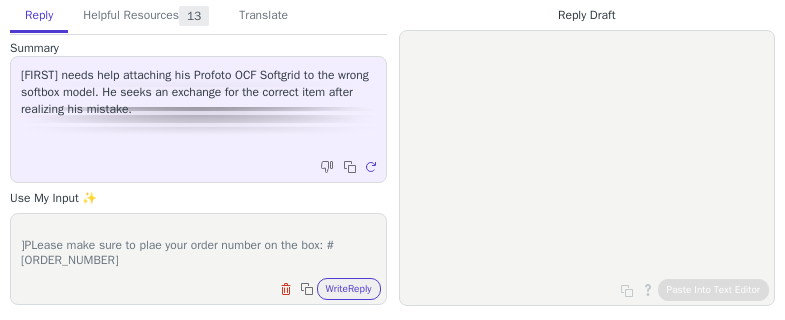 type on "hi [FIRST] yes Profoto Softgrid 3' Octa (GC40-201601) is the girid you need. we are happy to exchnage this for you as long as there is no damage to your grid. please send it back to the follwing address:
Georges Cameras Returns
[NUMBER] [STREET], [CITY]
[STATE] [POSTAL_CODE]
]PLease make sure to plae your order number on the box: #[ORDER_NUMBER]" 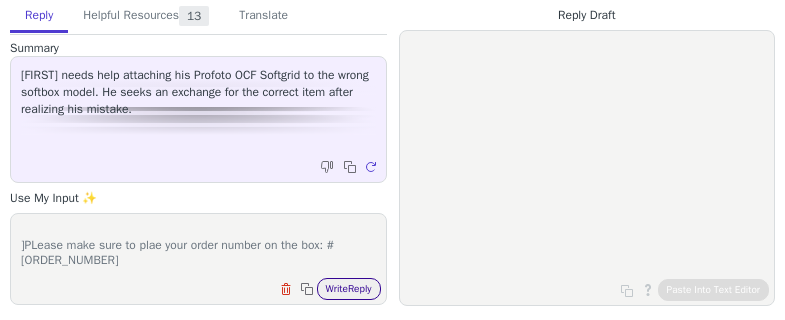 click on "Write  Reply" at bounding box center [349, 289] 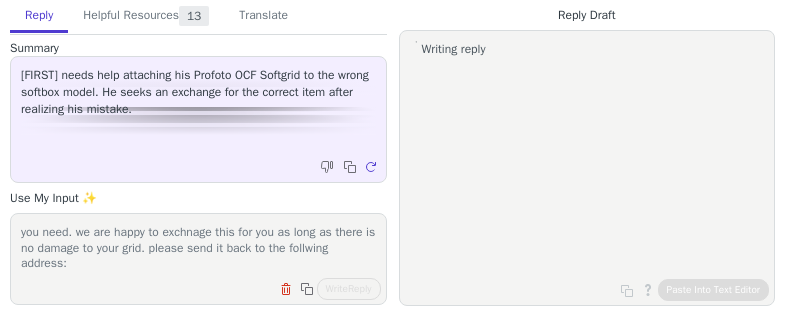 scroll, scrollTop: 0, scrollLeft: 0, axis: both 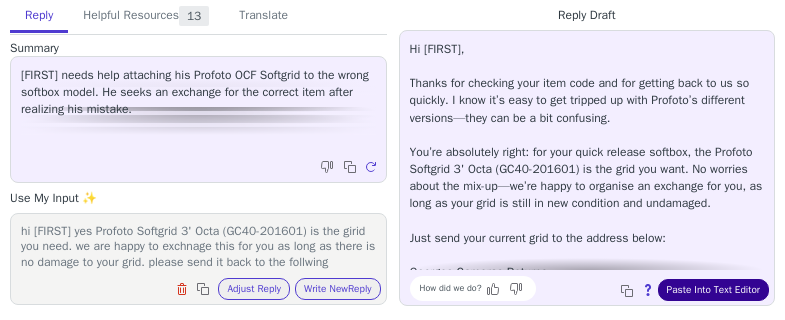 click on "Paste Into Text Editor" at bounding box center [713, 290] 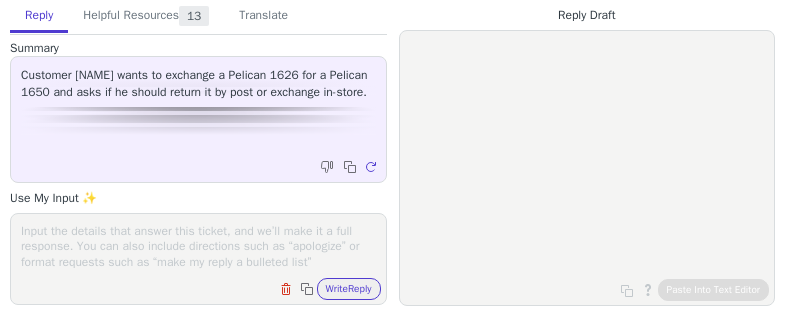 scroll, scrollTop: 0, scrollLeft: 0, axis: both 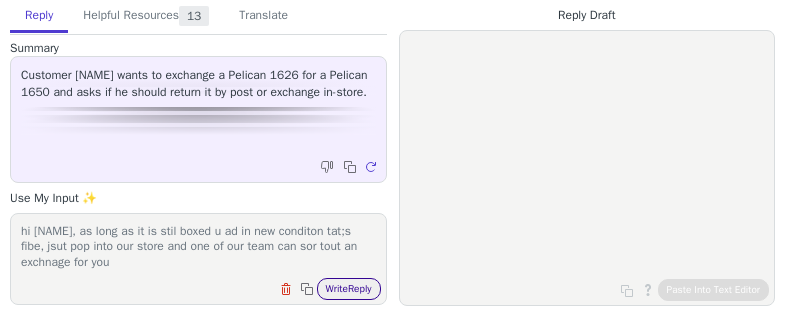 type on "hi [NAME], as long as it is stil boxed u ad in new conditon tat;s fibe, jsut pop into our store and one of our team can sor tout an exchnage for you" 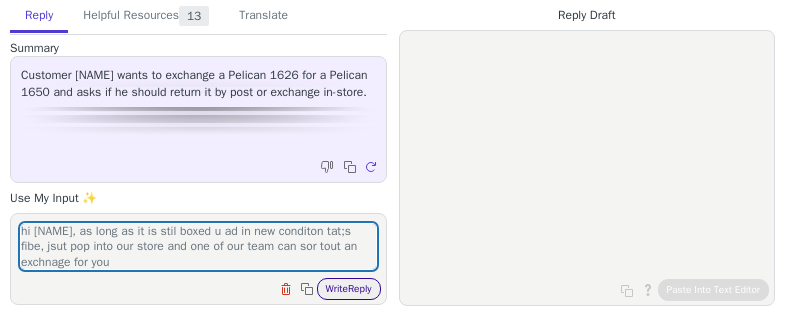 click on "Write  Reply" at bounding box center (349, 289) 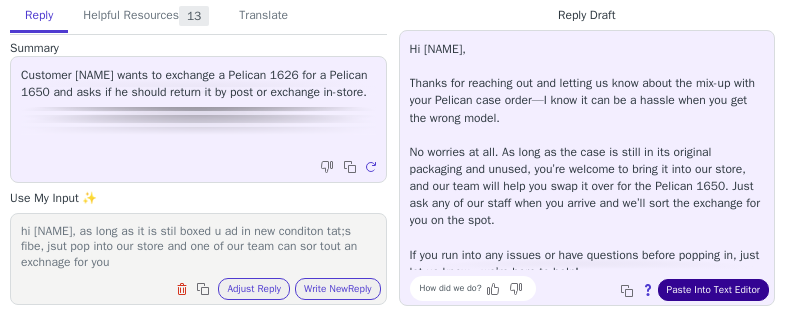 click on "Paste Into Text Editor" at bounding box center (713, 290) 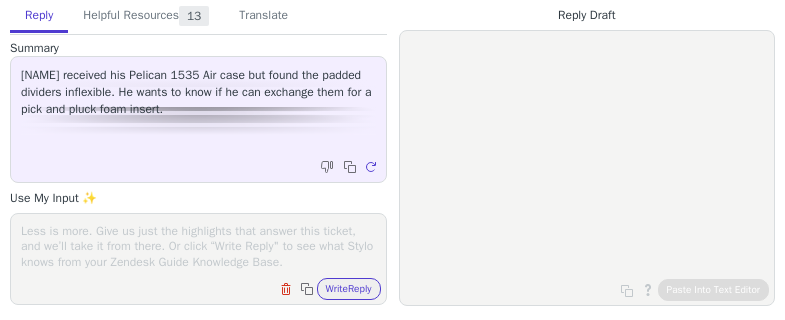 scroll, scrollTop: 0, scrollLeft: 0, axis: both 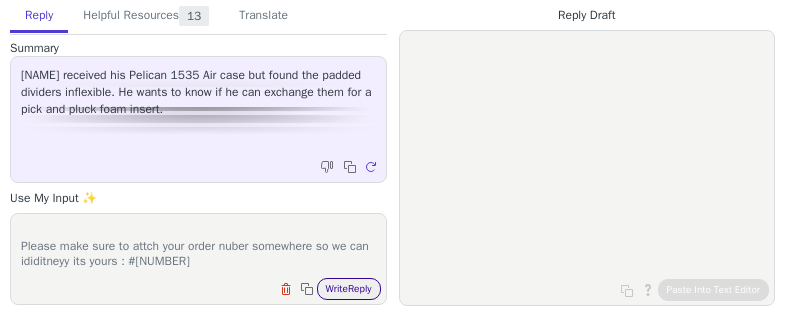 type on "hi mike, as long as it is n new condiotn and still boxed we are happy to accept an exxchange and keep the difference as a store credit for you which you can use towards anything else oyu may need.
Please send to the follwong address:
Georges Cameras Returns
27/1-7 Short St
Chatswood
NSW 2067
Please make sure to attch your order nuber somewhere so we can ididitneyy its yours : #88124" 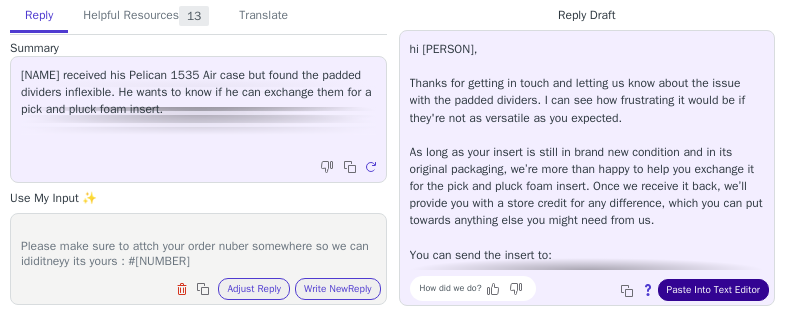 click on "Paste Into Text Editor" at bounding box center (713, 290) 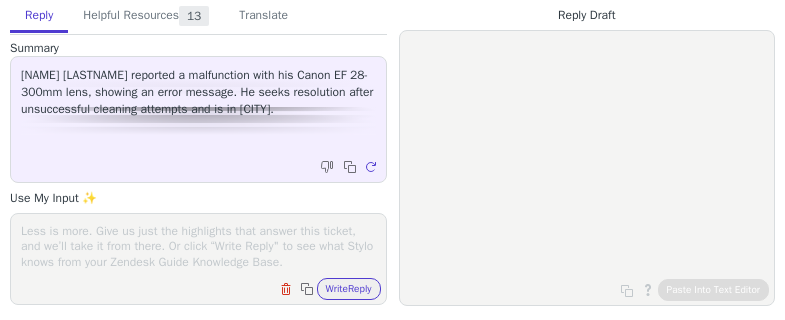 scroll, scrollTop: 0, scrollLeft: 0, axis: both 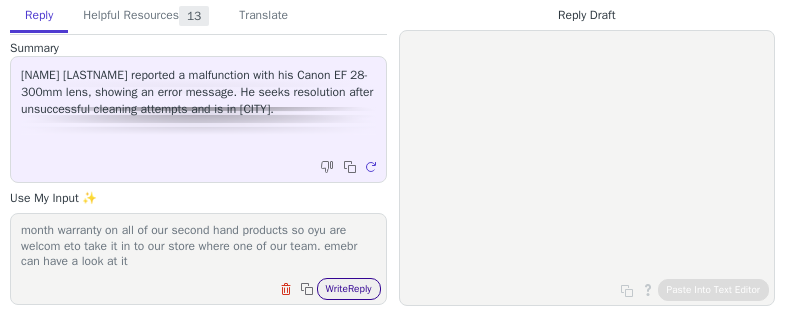 type on "hialan, sorry to hear baout your issues with the lens. we offer a 6 month warranty on all of our second hand products so oyu are welcom eto take it in to our store where one of our team. emebr can have a look at it" 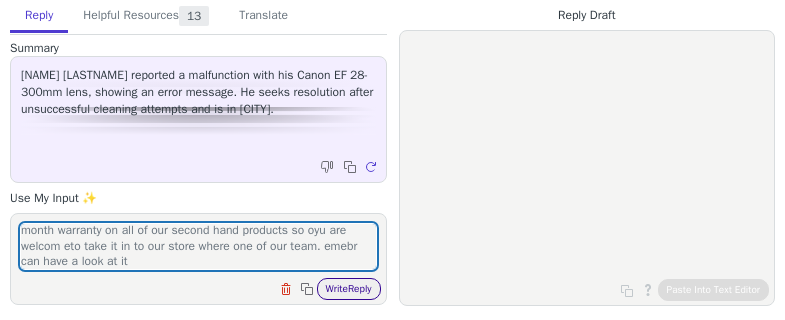 click on "Write  Reply" at bounding box center (349, 289) 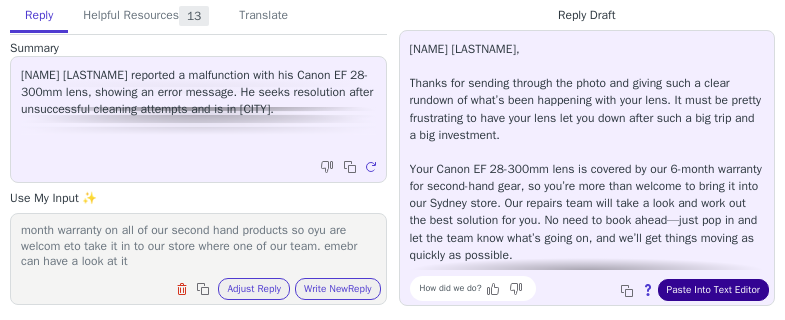 click on "Paste Into Text Editor" at bounding box center [713, 290] 